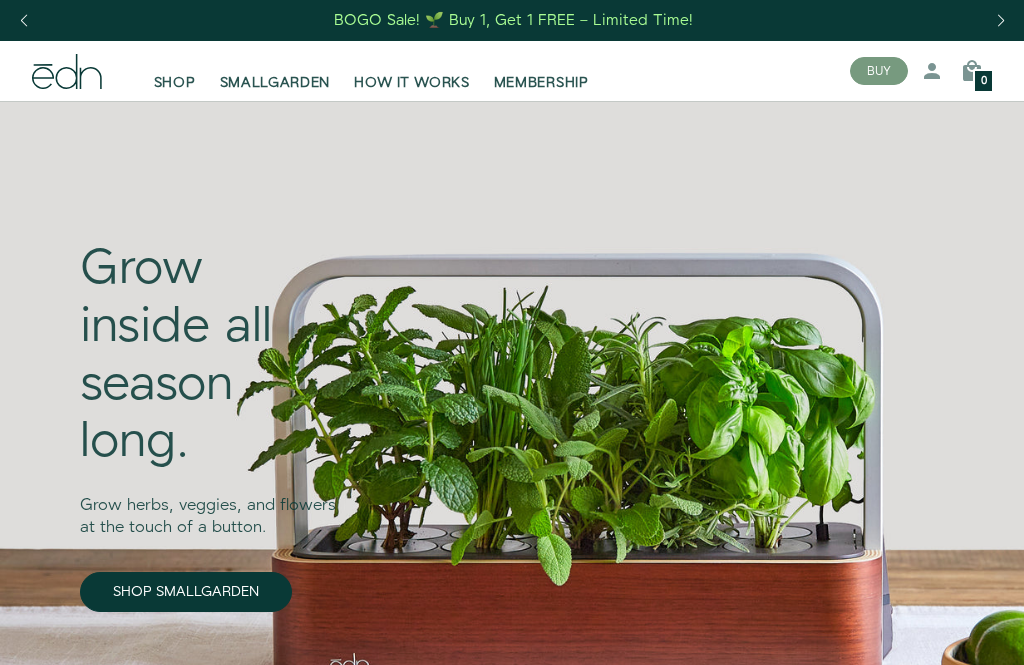 scroll, scrollTop: 252, scrollLeft: 0, axis: vertical 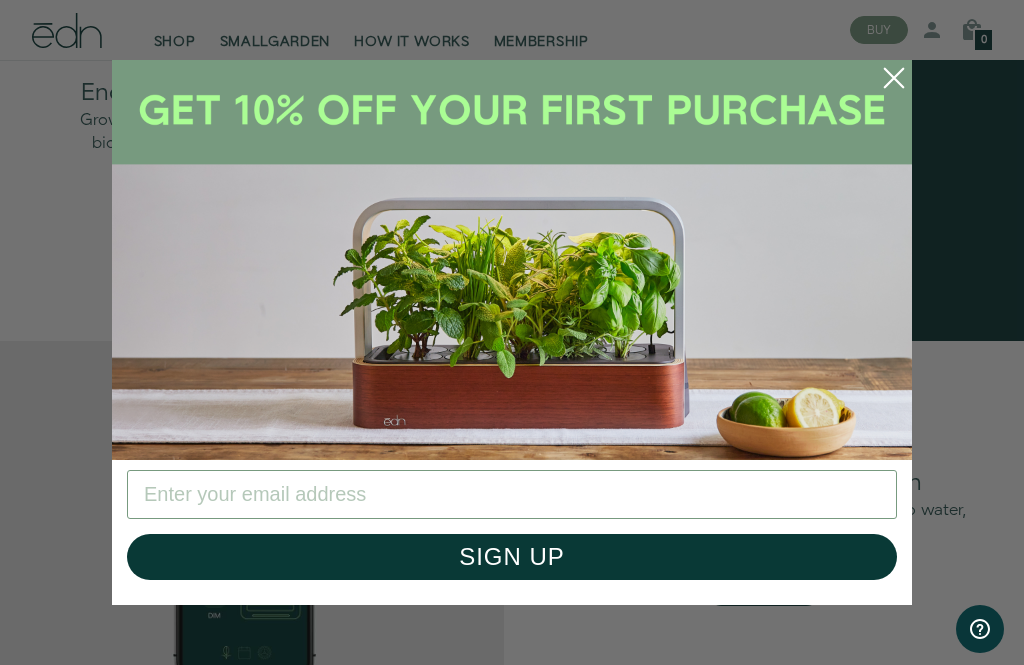 click at bounding box center [894, 78] 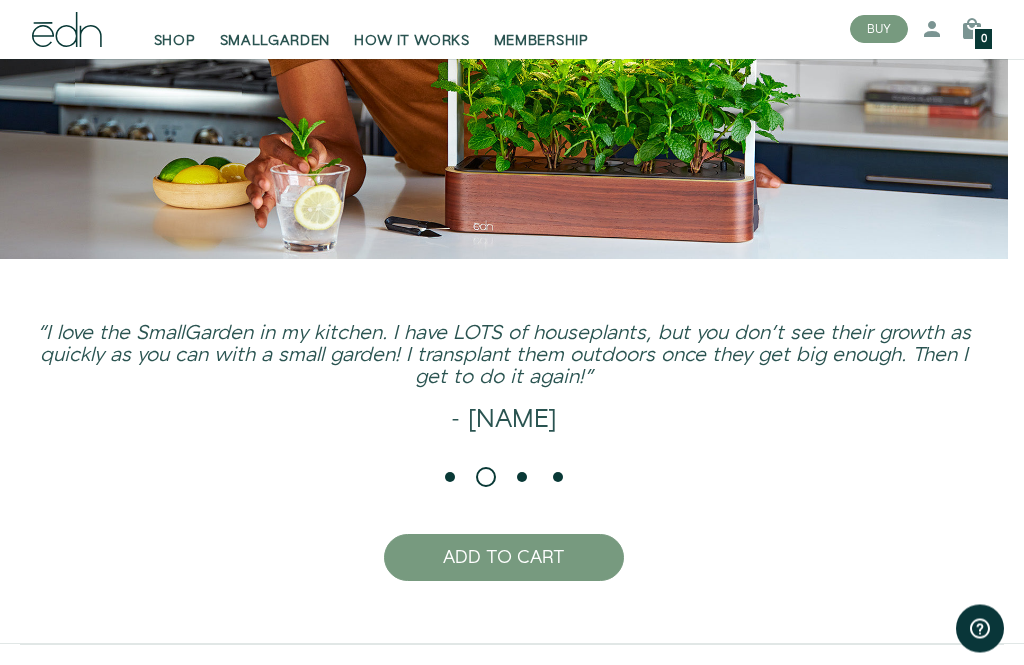 scroll, scrollTop: 3358, scrollLeft: 0, axis: vertical 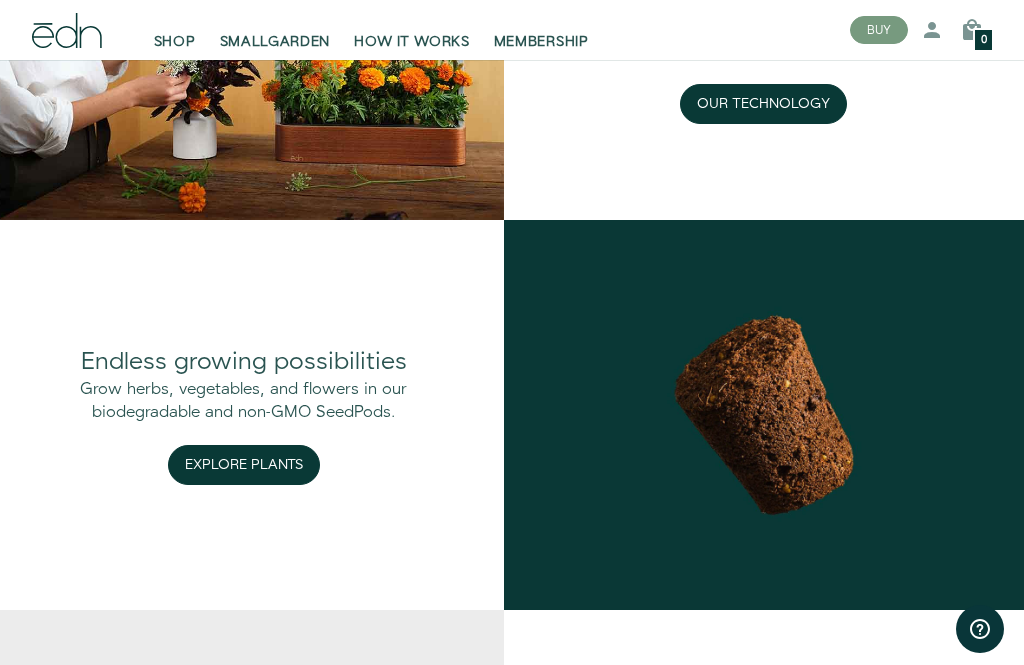 click on "Explore Plants" at bounding box center [244, 465] 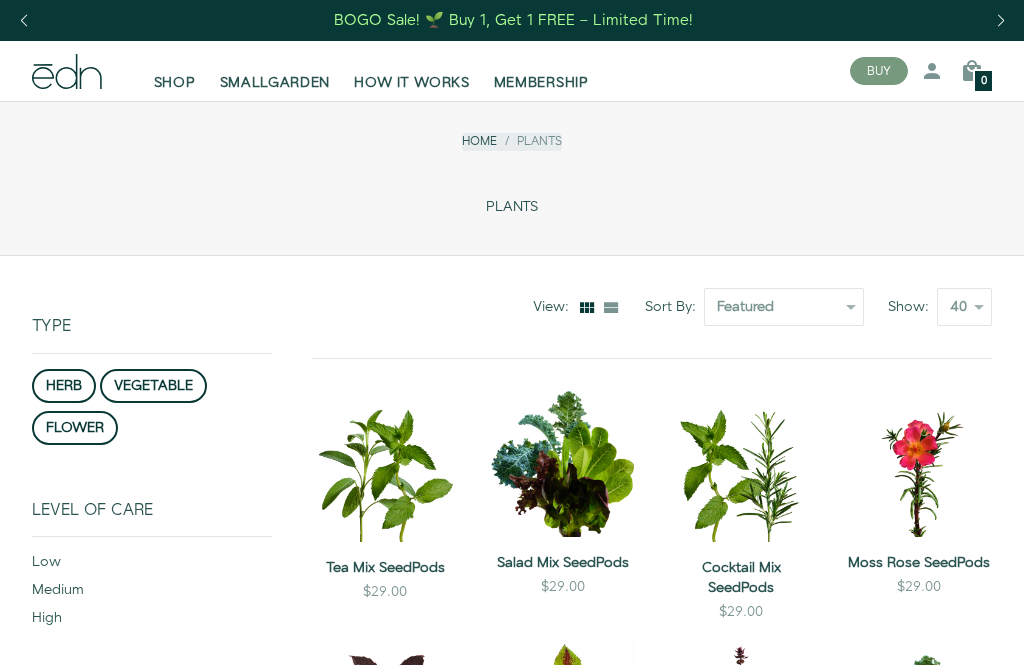 scroll, scrollTop: 0, scrollLeft: 0, axis: both 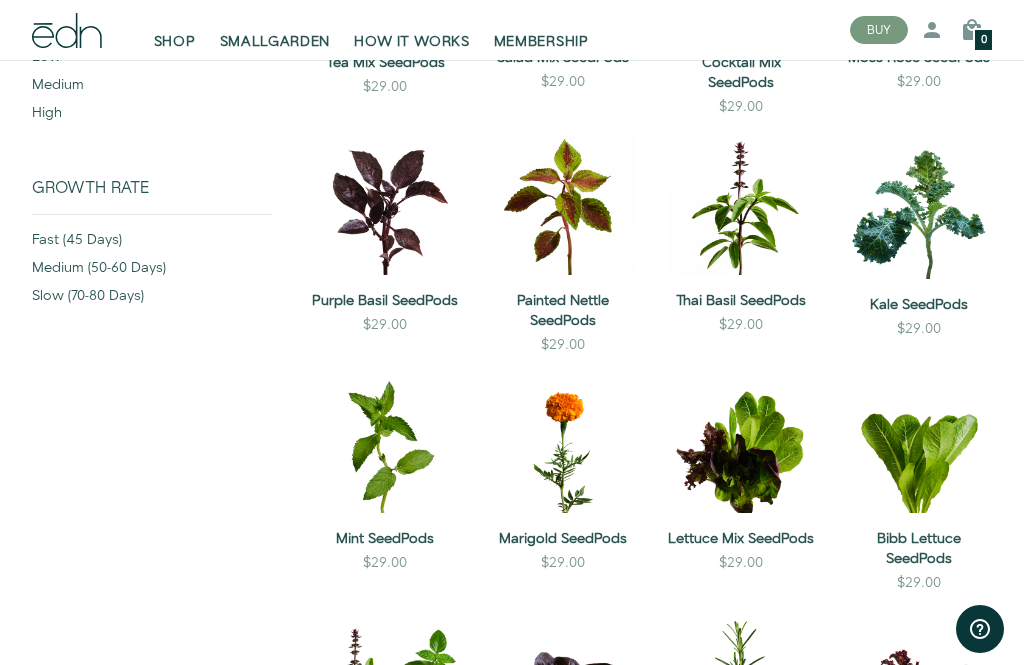 click on "Type
herb
vegetable
flower
Show all
Level of Care
low
medium
Show all" at bounding box center [152, 525] 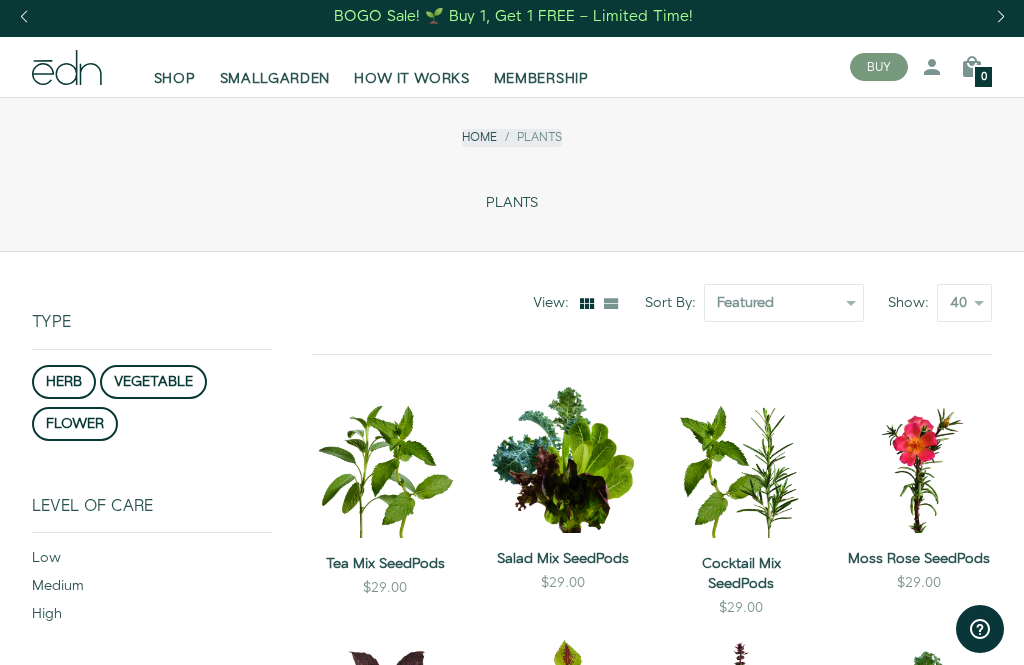 scroll, scrollTop: 0, scrollLeft: 0, axis: both 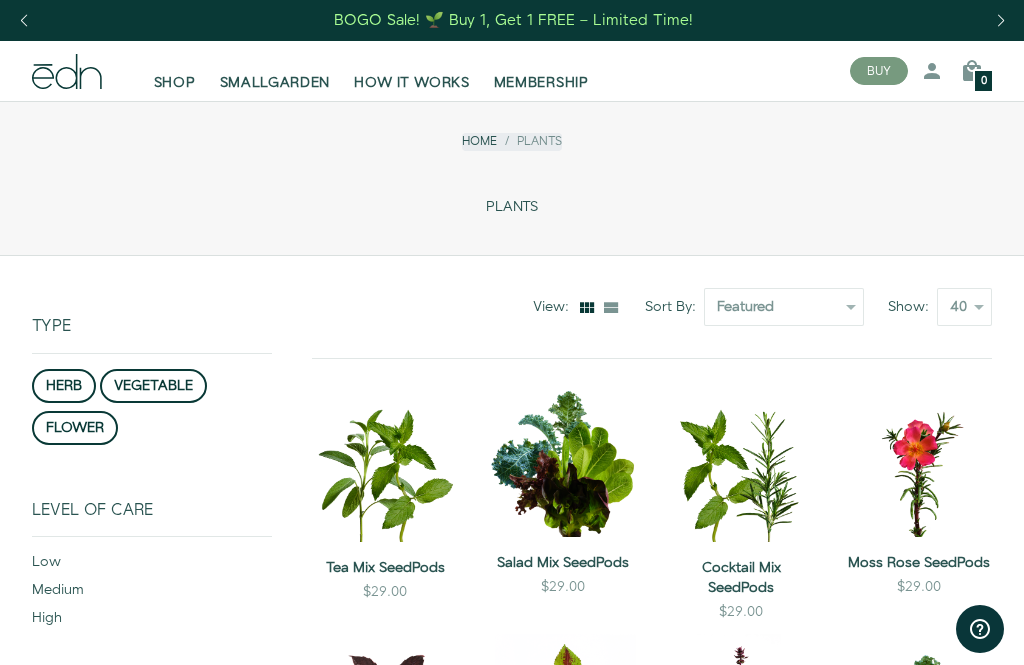 click on "HOW IT WORKS" at bounding box center (411, 83) 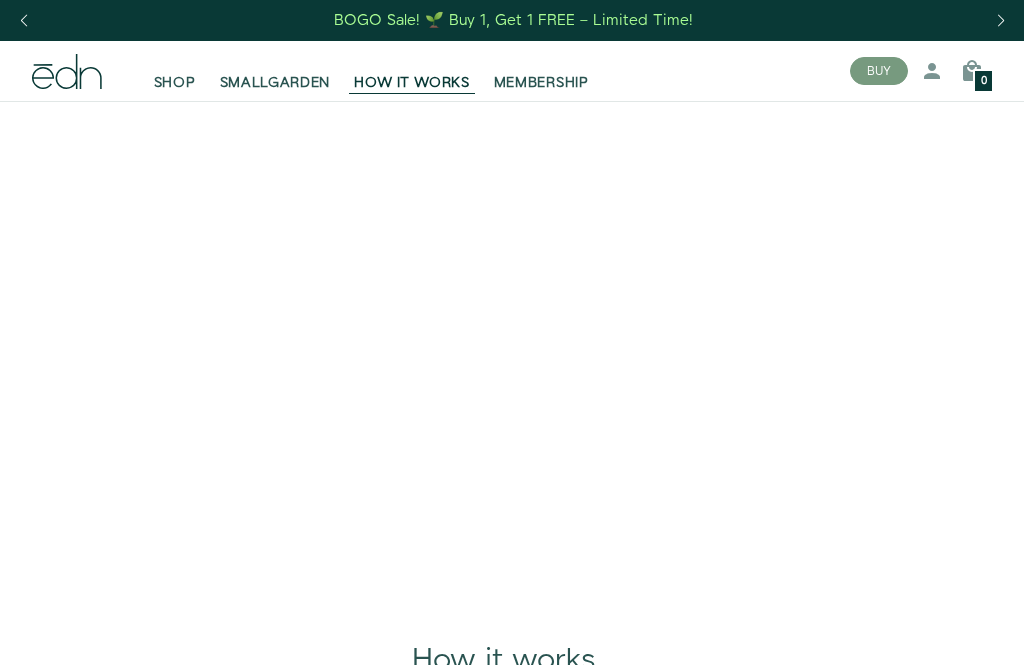 scroll, scrollTop: 0, scrollLeft: 0, axis: both 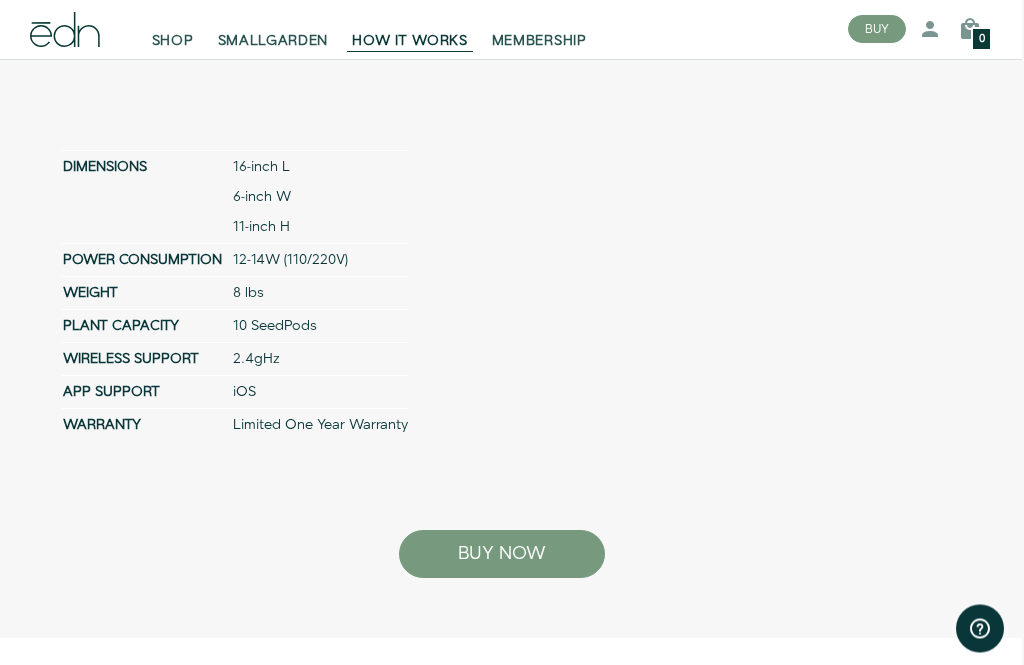 click on "12-14W (110/220V)" at bounding box center [316, 198] 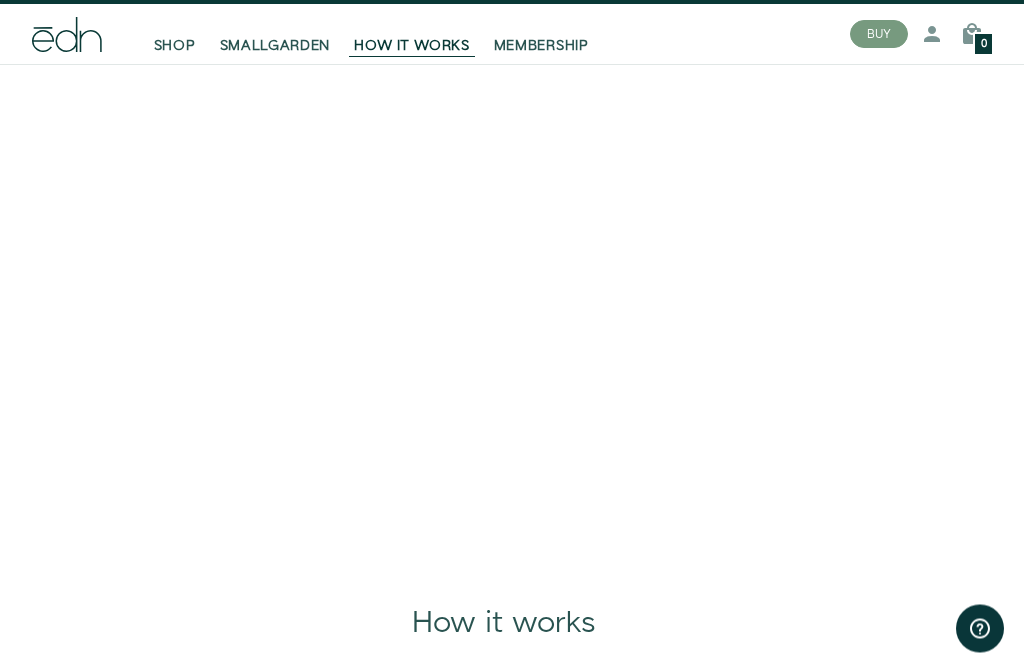 scroll, scrollTop: 37, scrollLeft: 0, axis: vertical 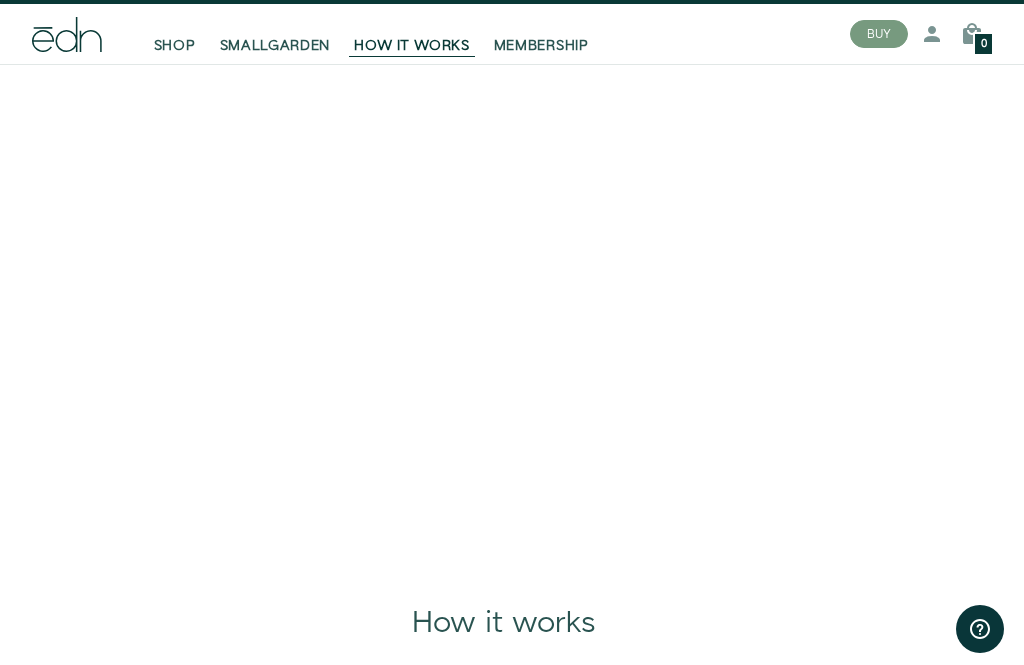 click at bounding box center [512, 320] 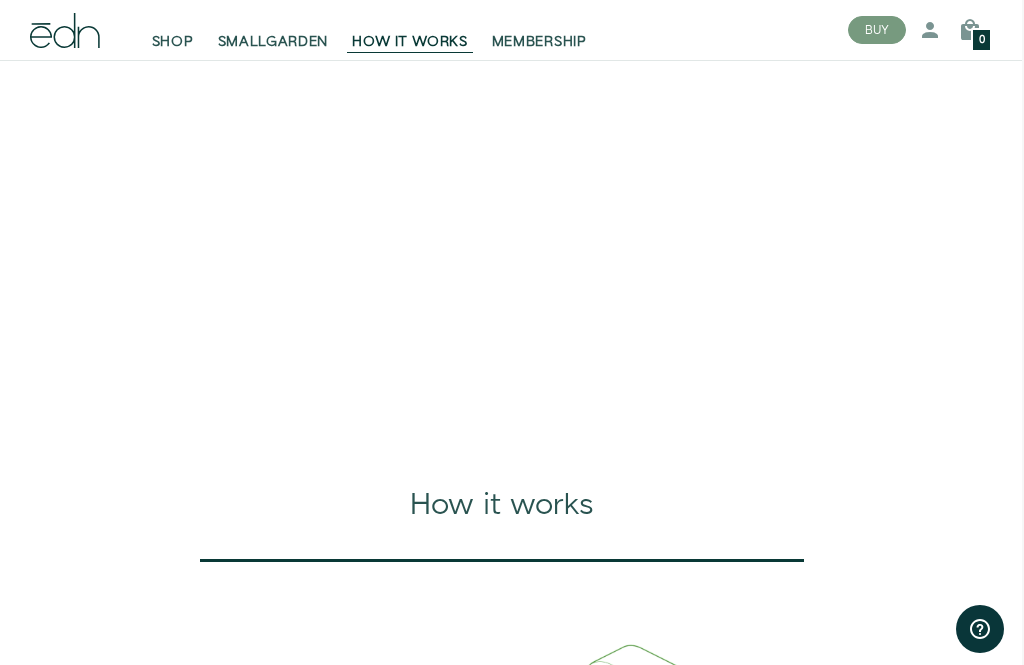 scroll, scrollTop: 138, scrollLeft: 2, axis: both 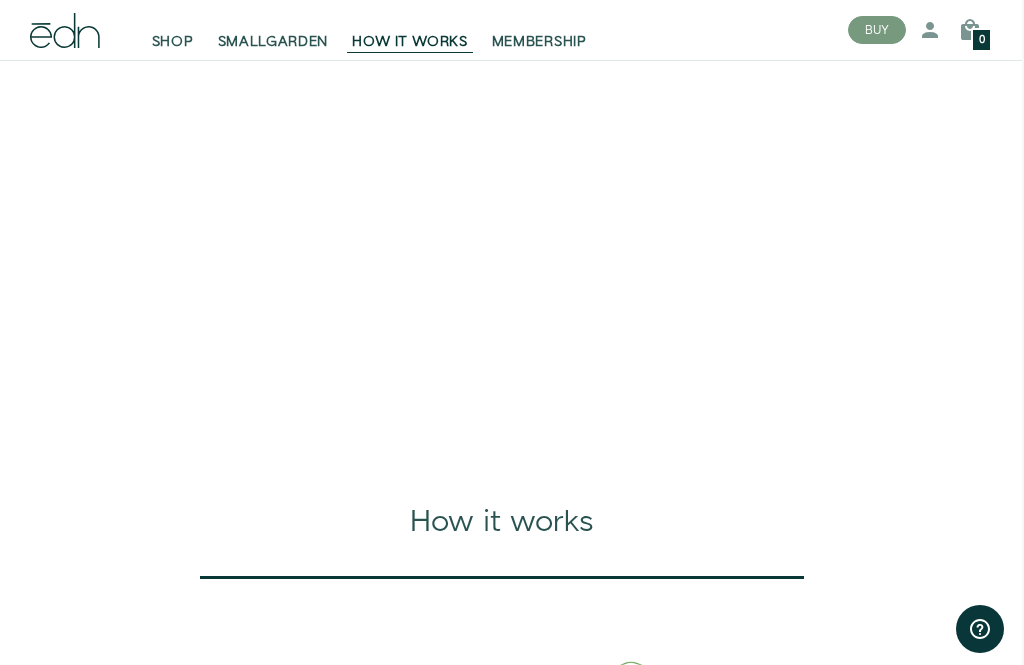 click on "How it works" at bounding box center [502, 522] 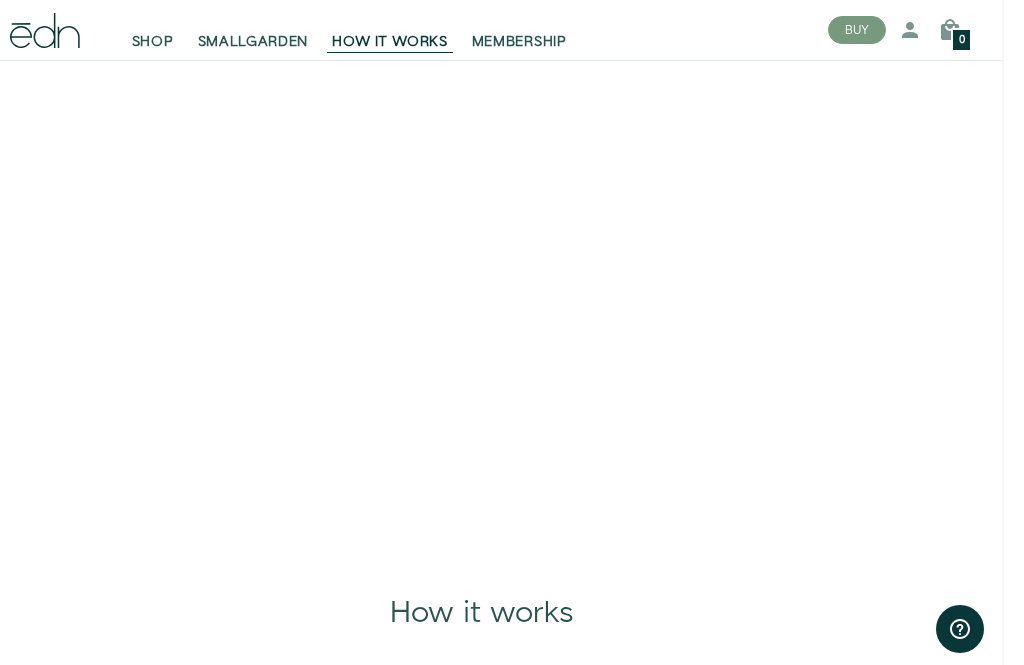 scroll, scrollTop: 0, scrollLeft: 2, axis: horizontal 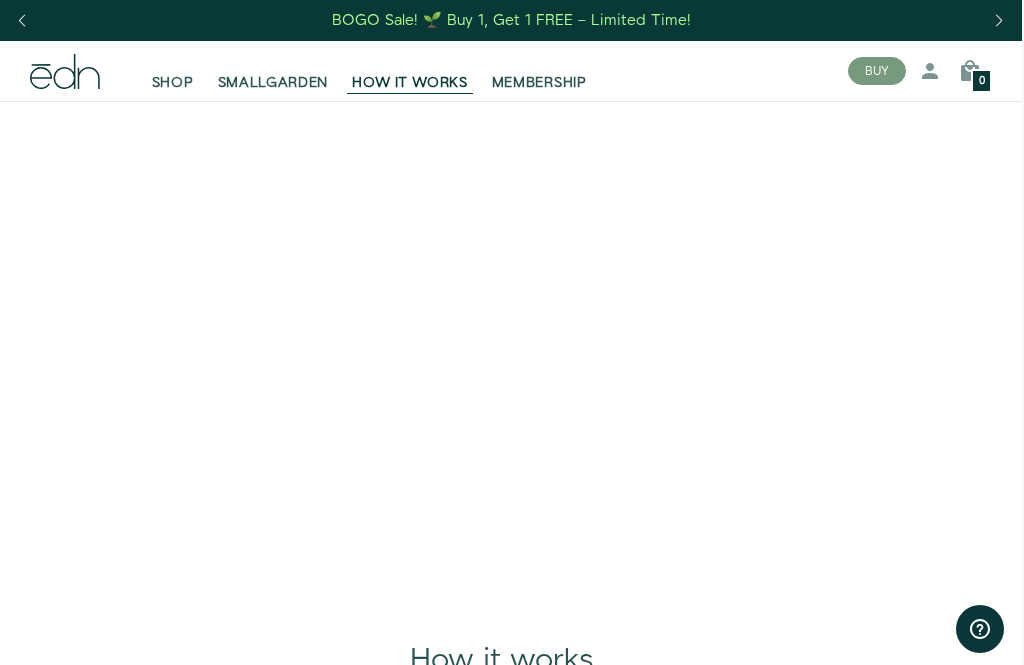 click on "SHOP" at bounding box center [173, 83] 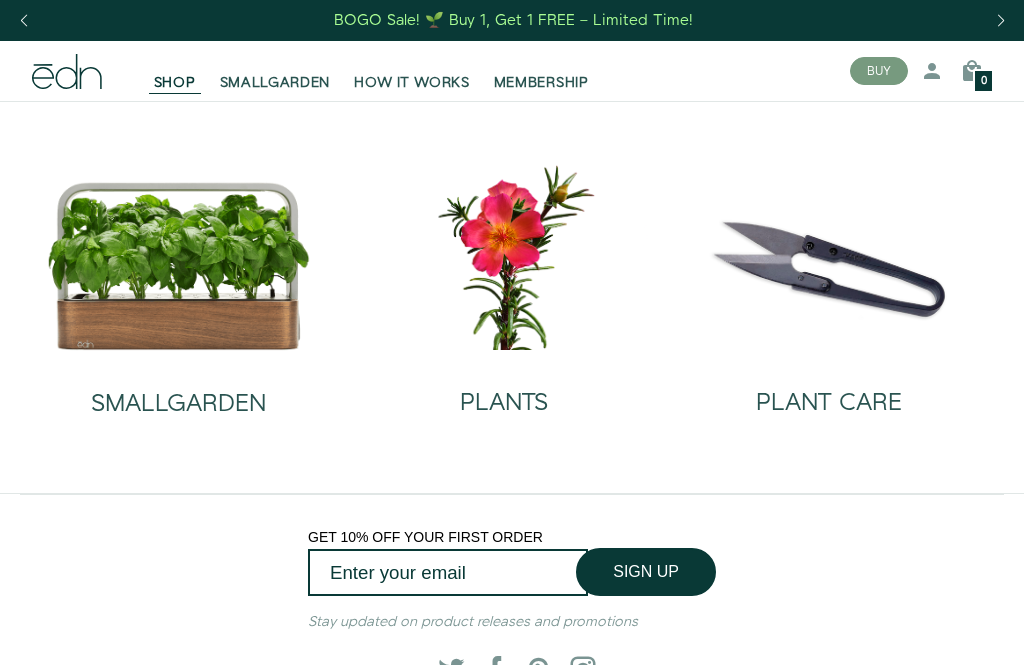 scroll, scrollTop: 0, scrollLeft: 0, axis: both 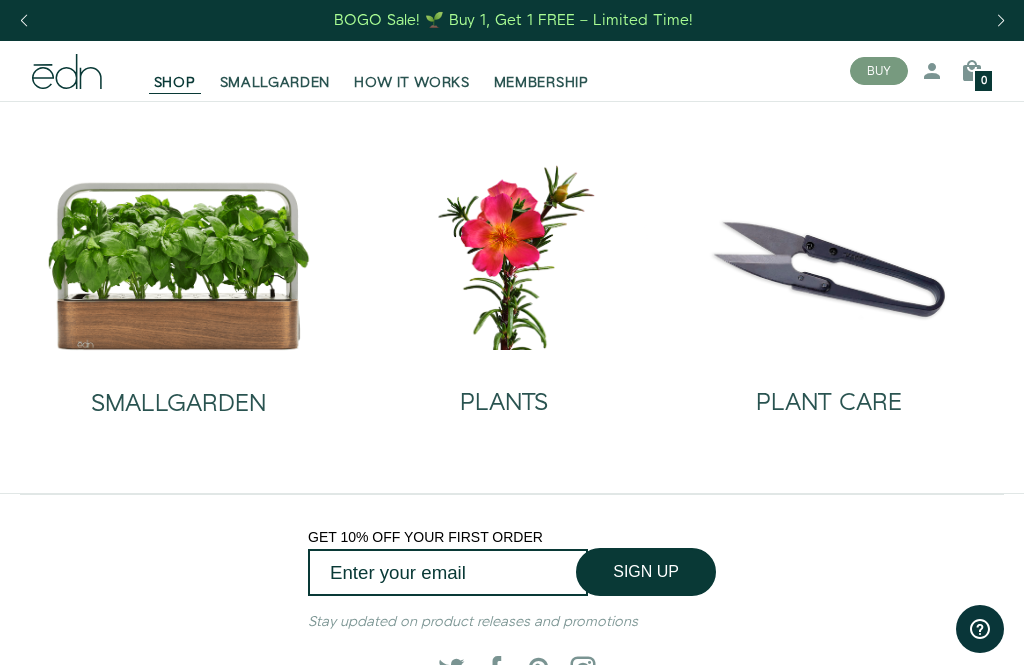 click at bounding box center [179, 265] 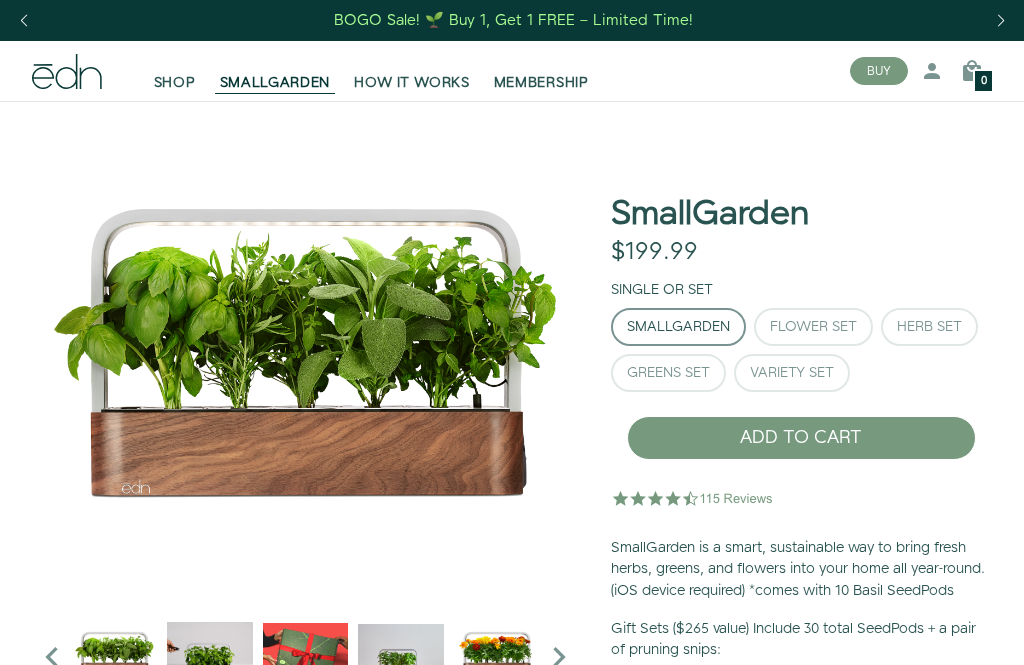 scroll, scrollTop: 0, scrollLeft: 0, axis: both 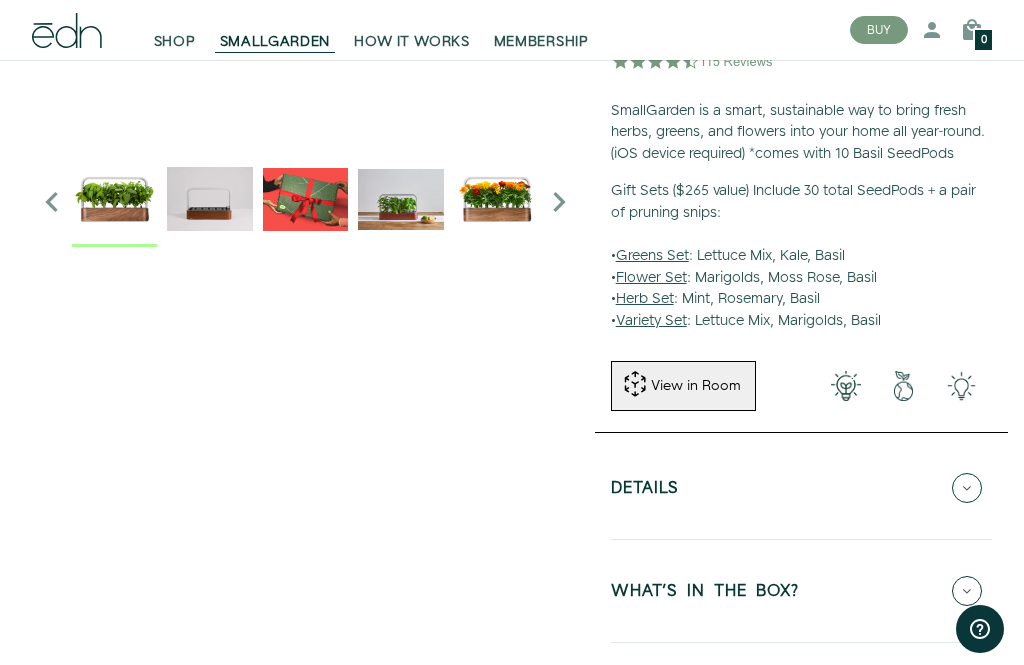 click on "View in Room" at bounding box center [696, 386] 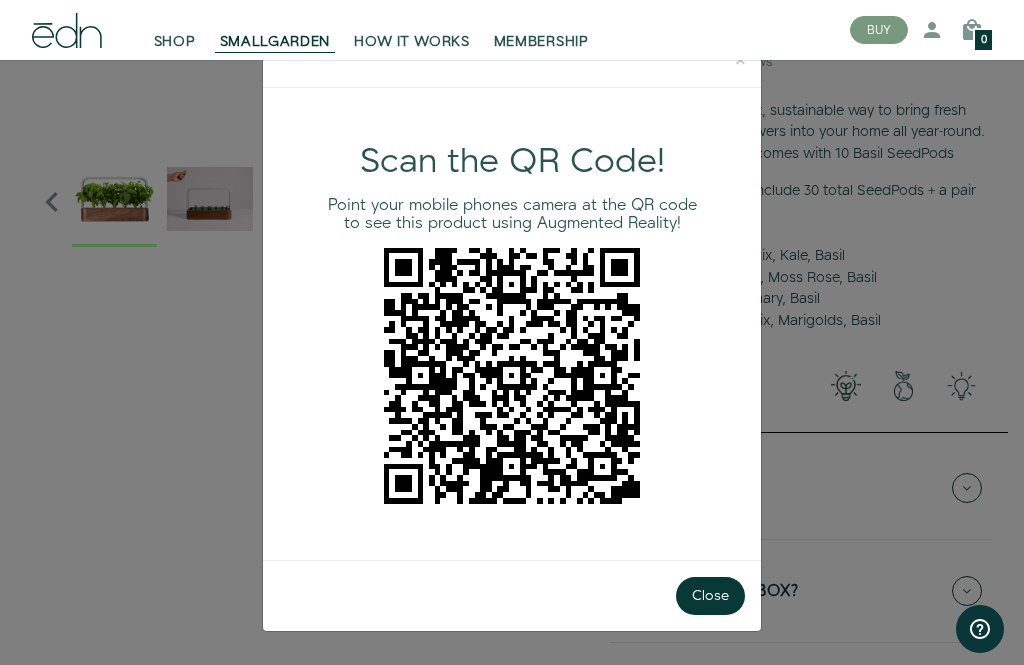 click on "Close" at bounding box center (710, 596) 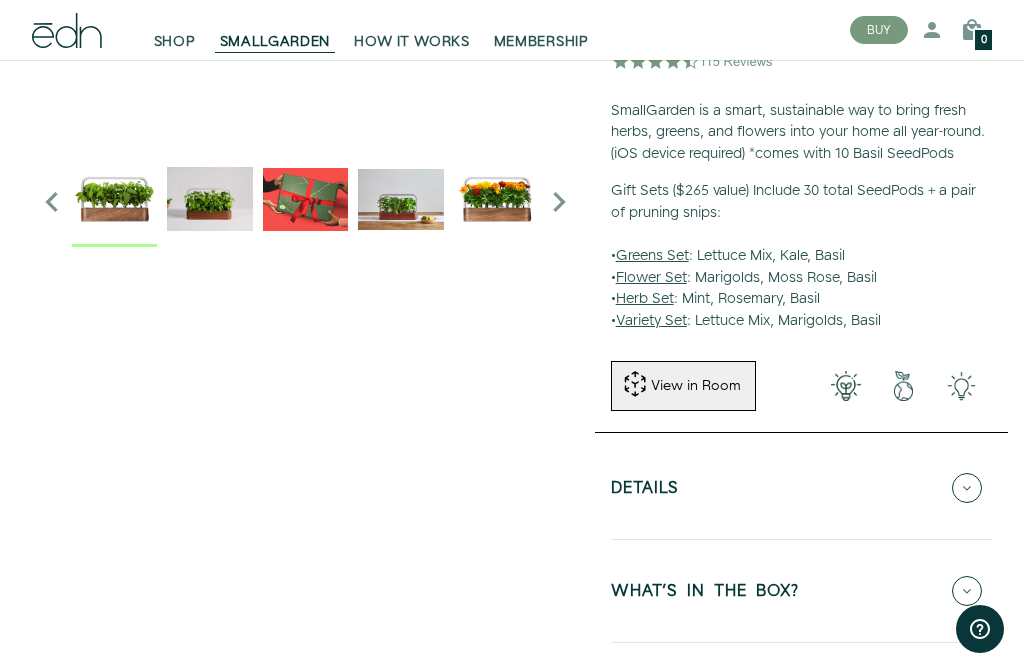 click at bounding box center (846, 386) 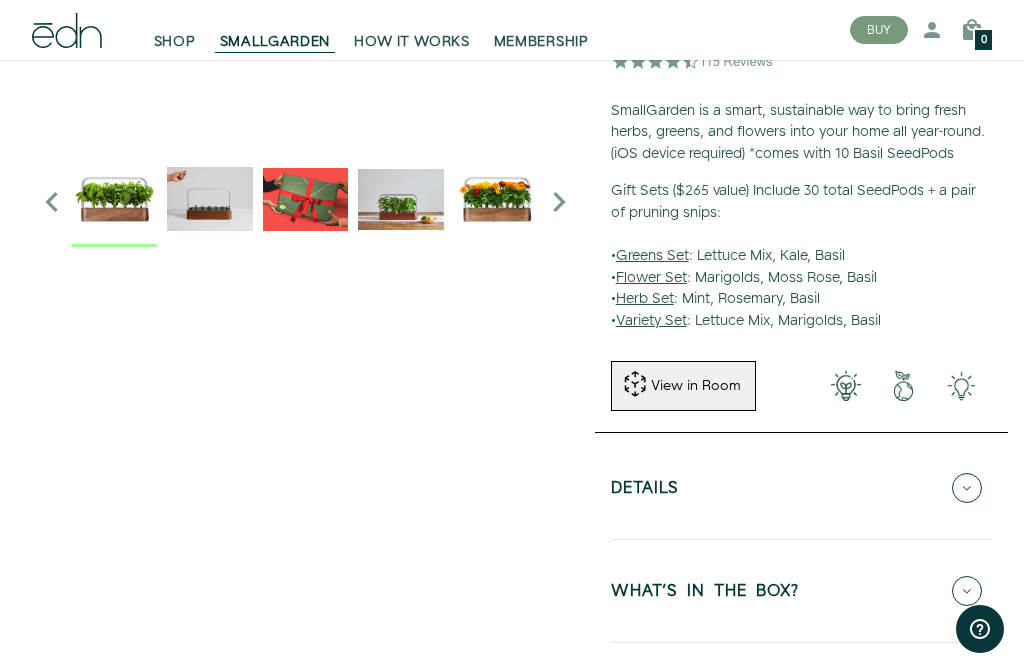 click at bounding box center (846, 386) 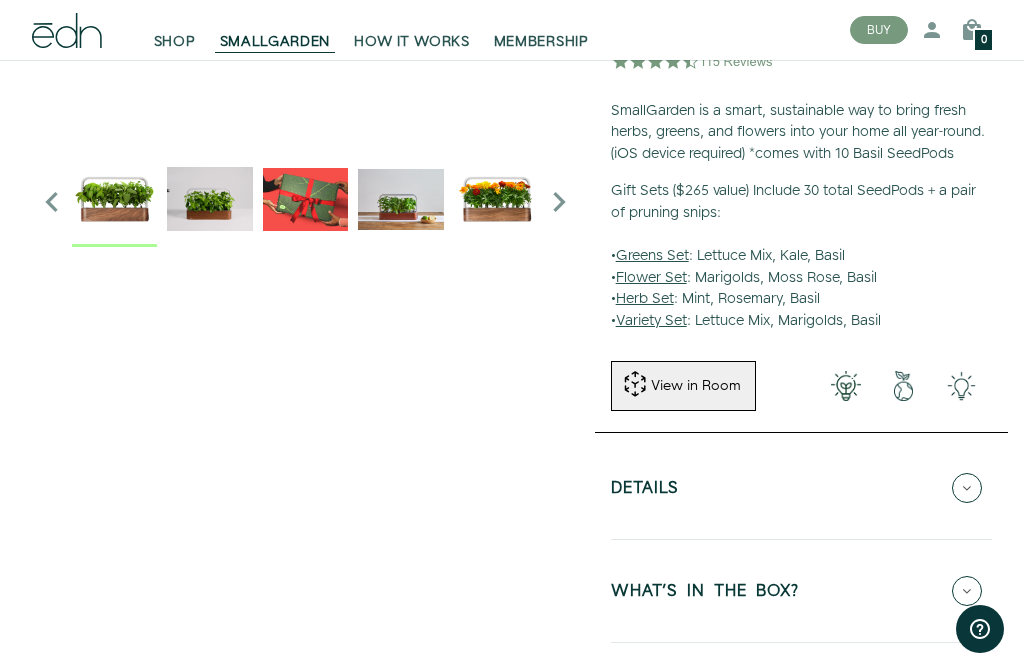 click at bounding box center (904, 386) 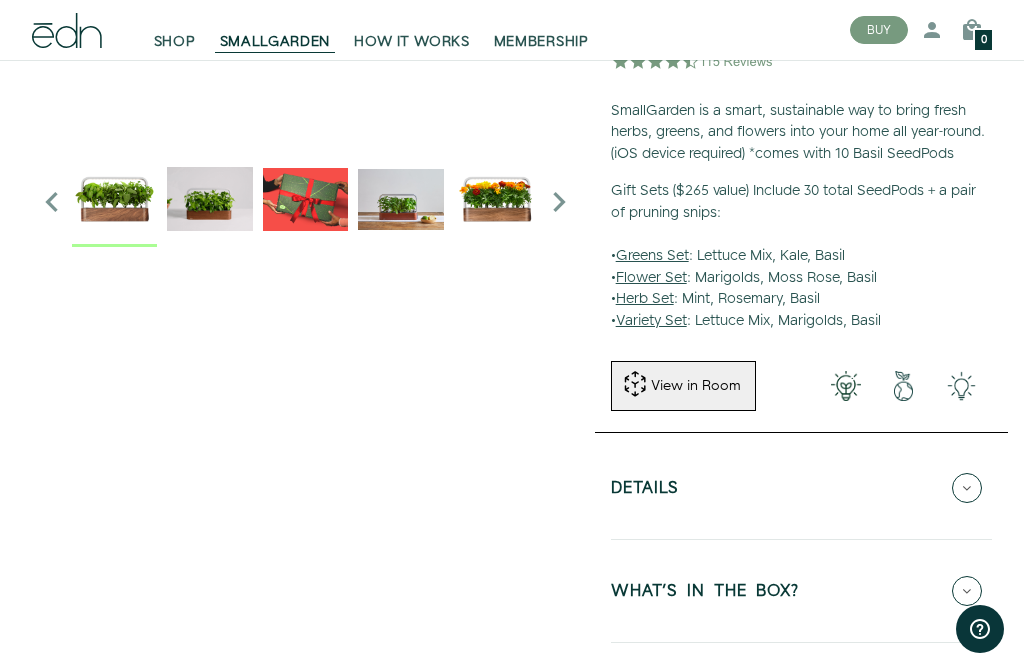 click on "Details" at bounding box center (801, 488) 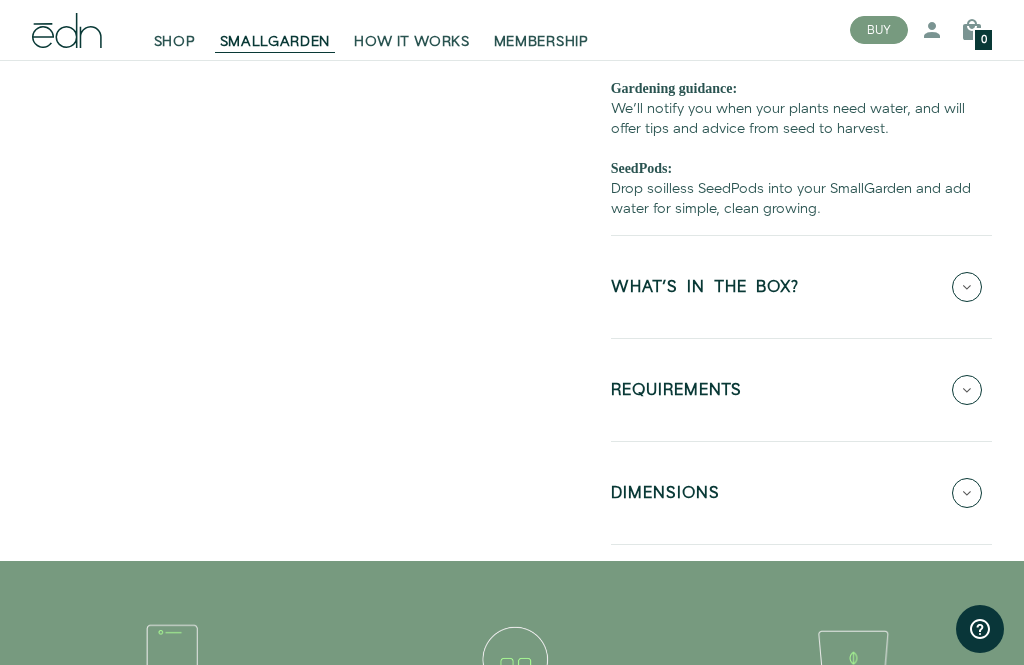 scroll, scrollTop: 1106, scrollLeft: 0, axis: vertical 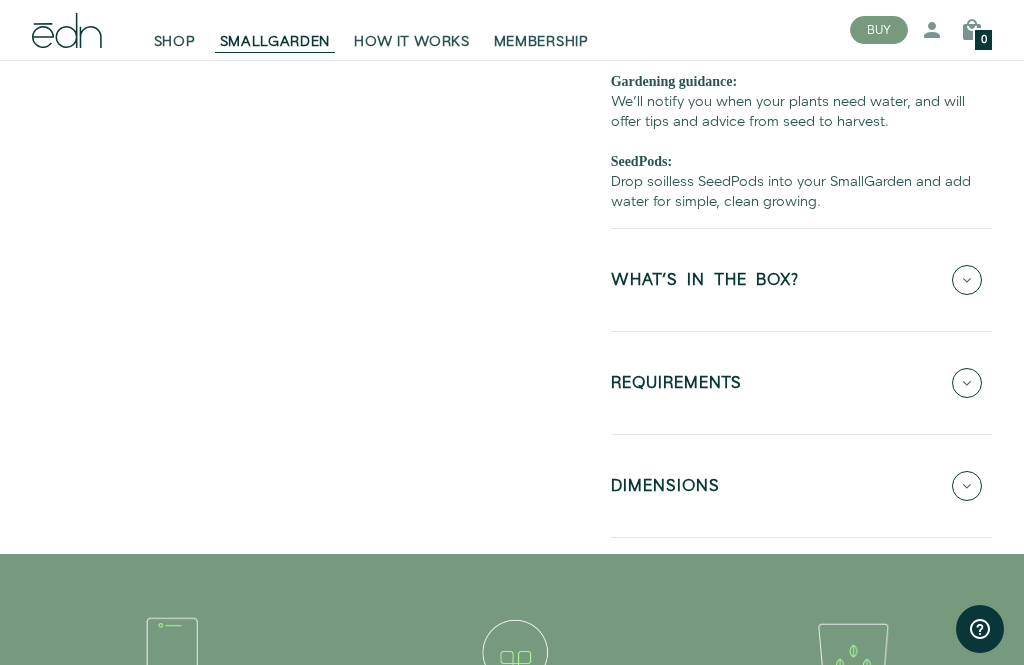 click on "WHAT'S IN THE BOX?" at bounding box center (705, 283) 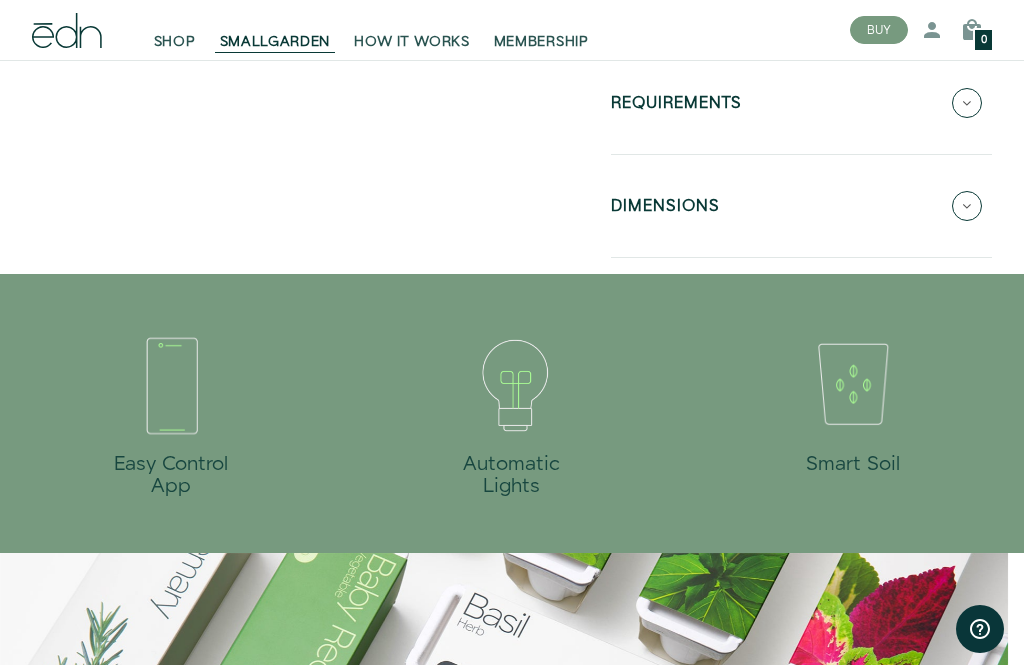 click at bounding box center [512, 384] 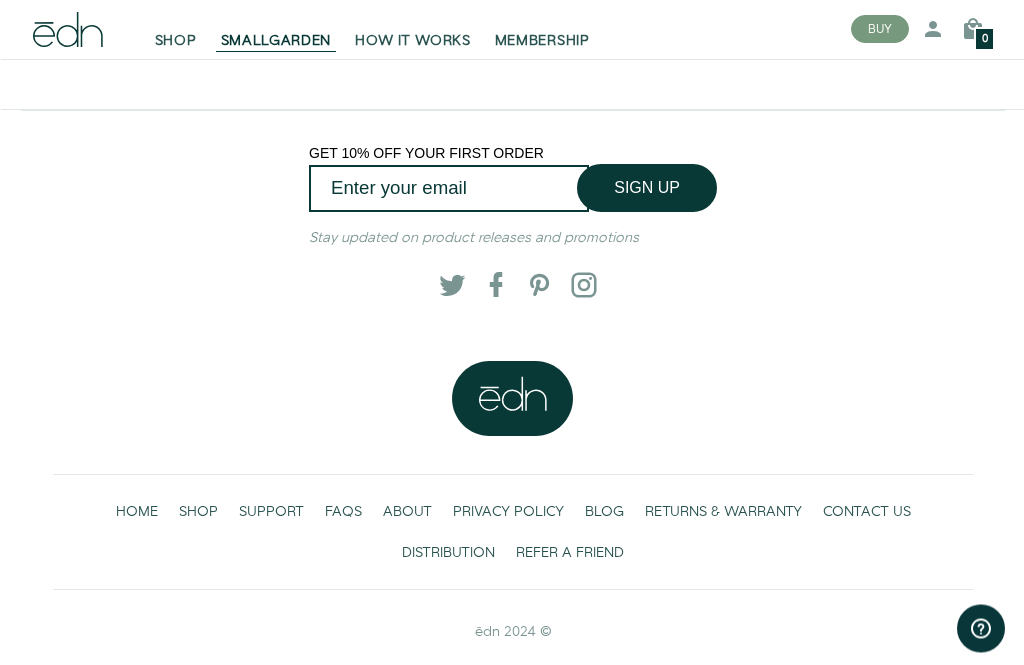 scroll, scrollTop: 3585, scrollLeft: 0, axis: vertical 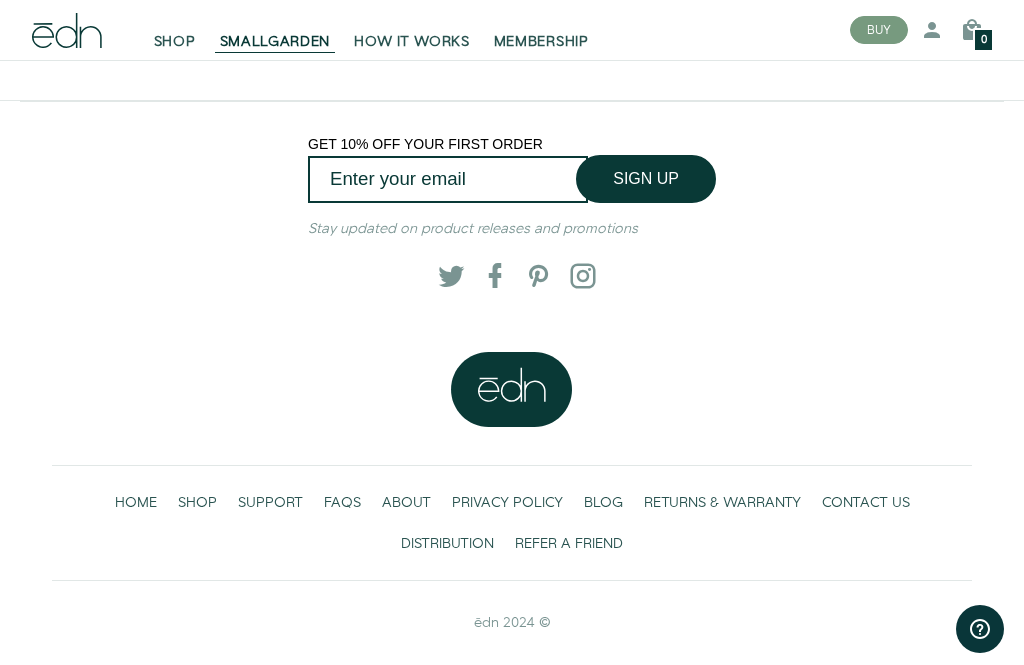click on "ABOUT" at bounding box center [406, 503] 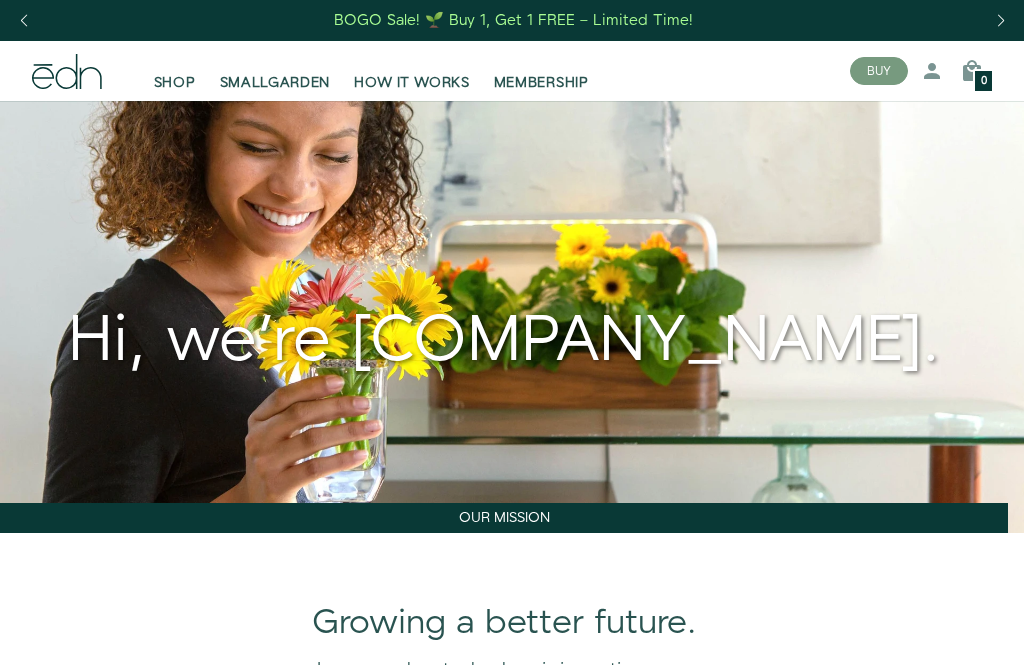 scroll, scrollTop: 0, scrollLeft: 0, axis: both 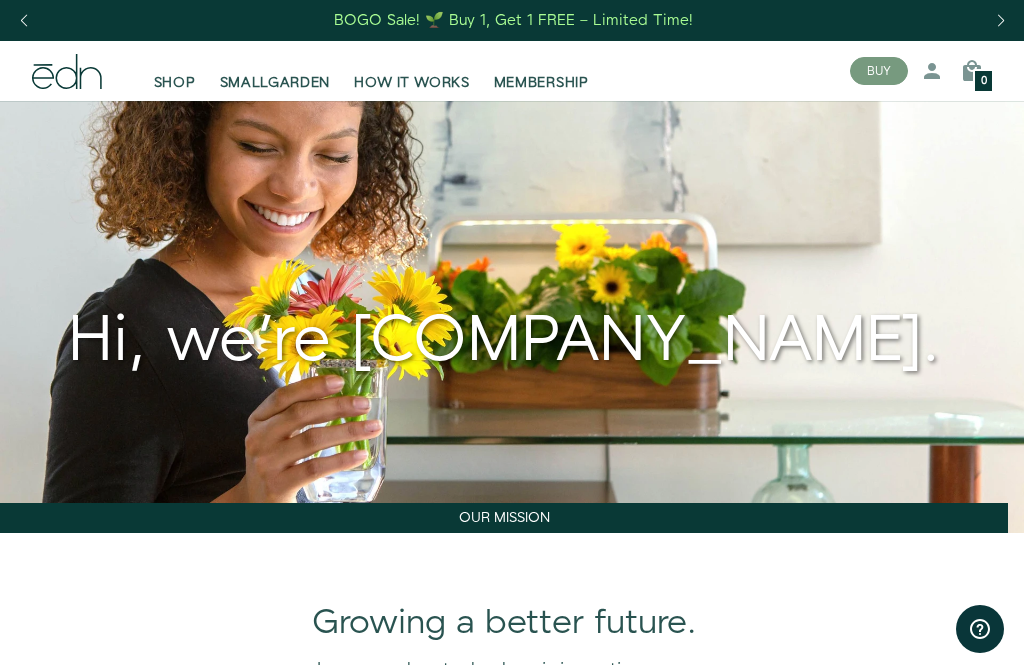 click on "SHOP" at bounding box center (175, 83) 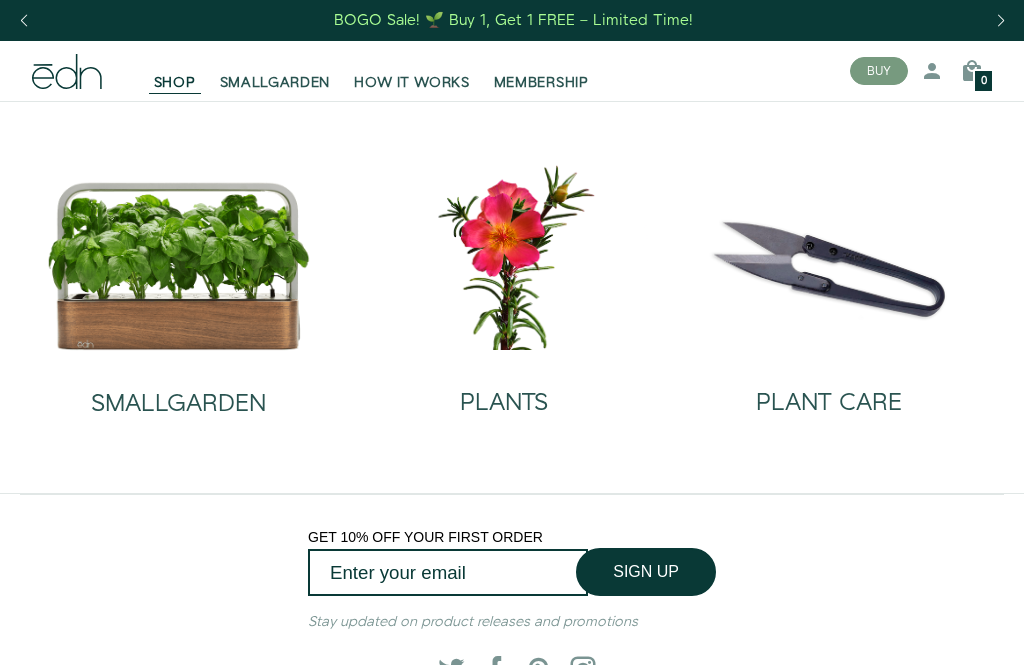 scroll, scrollTop: 0, scrollLeft: 0, axis: both 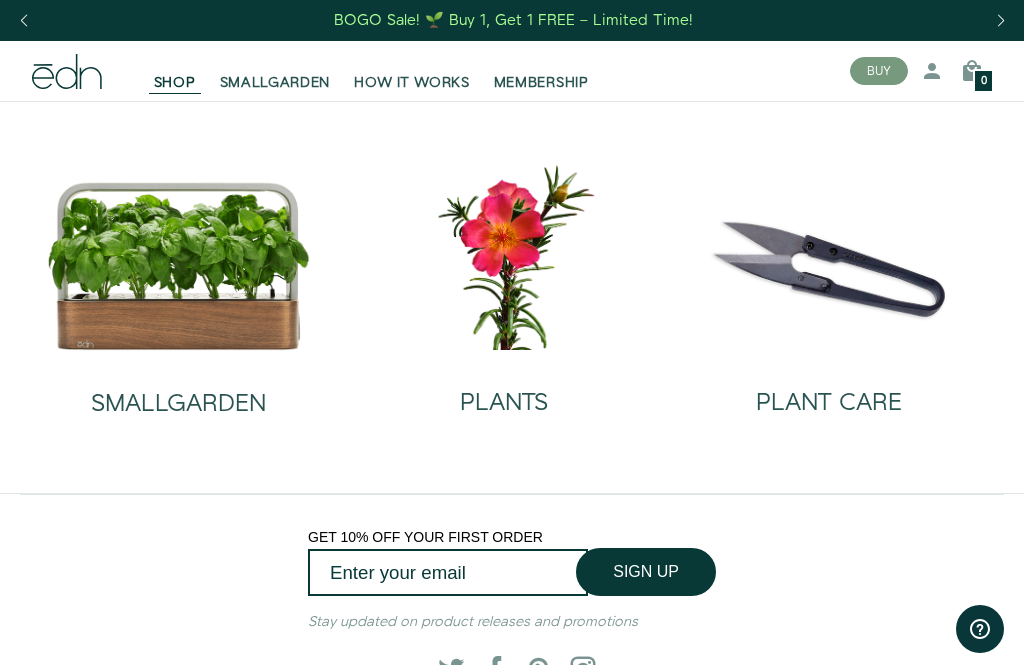 click on "SMALLGARDEN" at bounding box center [275, 83] 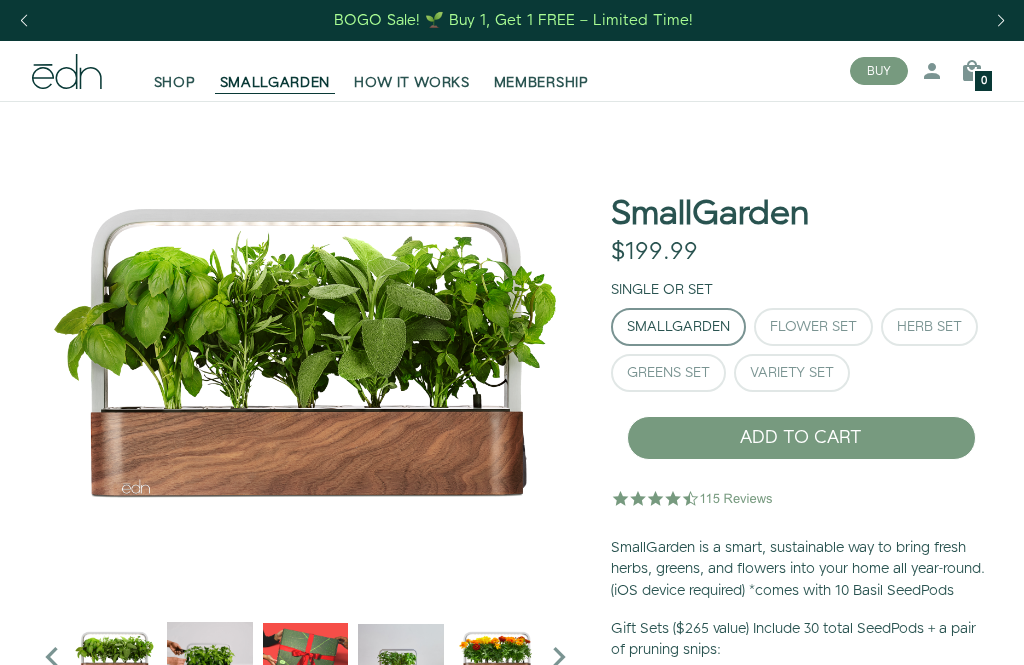 scroll, scrollTop: 0, scrollLeft: 0, axis: both 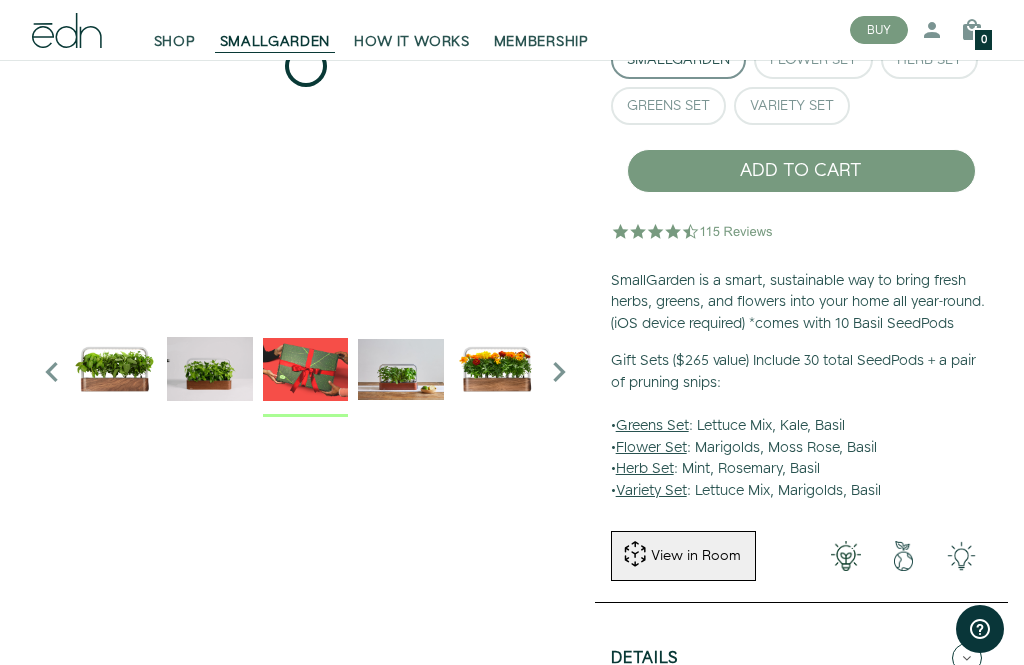 click at bounding box center (305, 368) 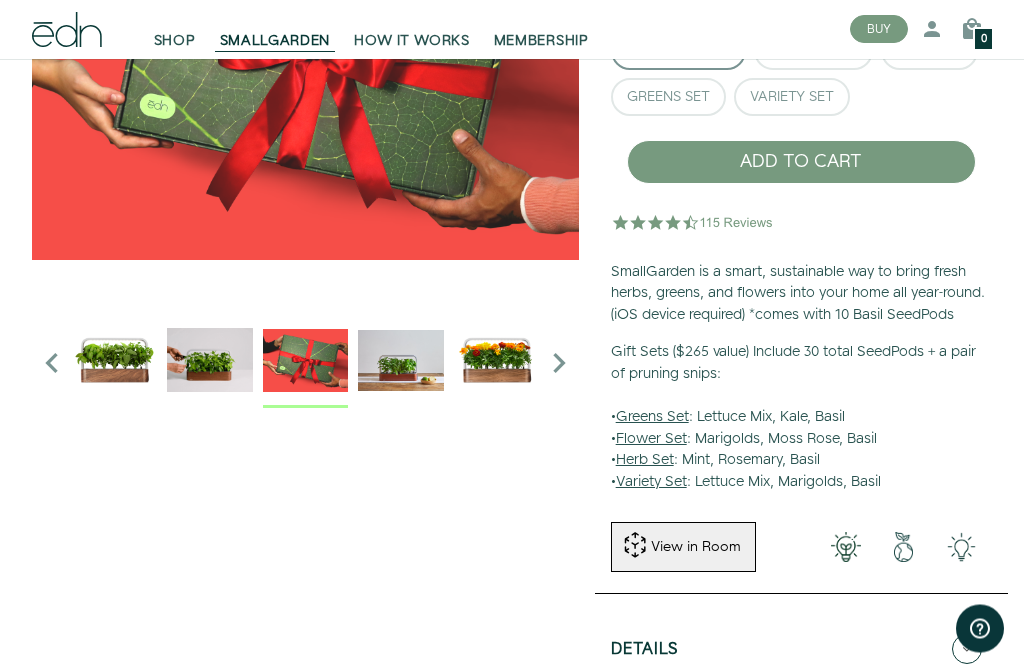 scroll, scrollTop: 297, scrollLeft: 0, axis: vertical 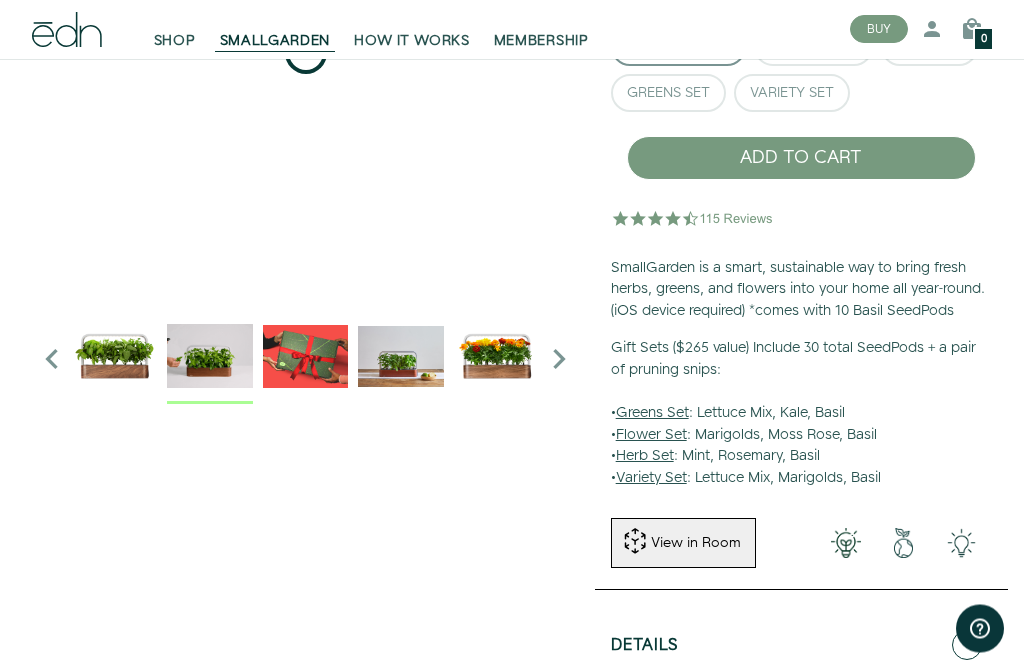 click at bounding box center [209, 356] 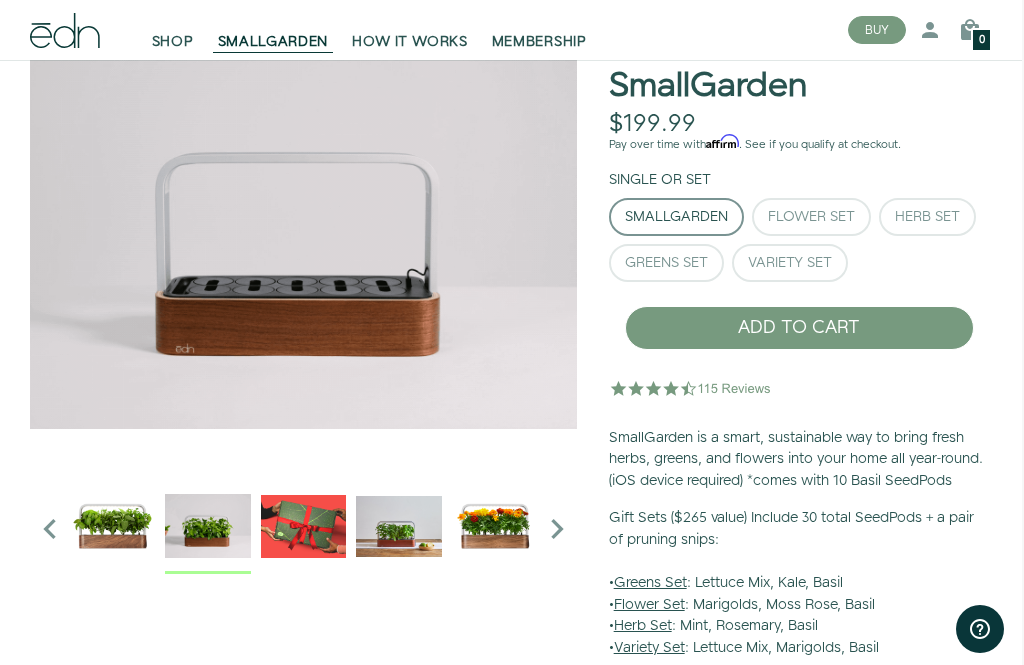 scroll, scrollTop: 123, scrollLeft: 2, axis: both 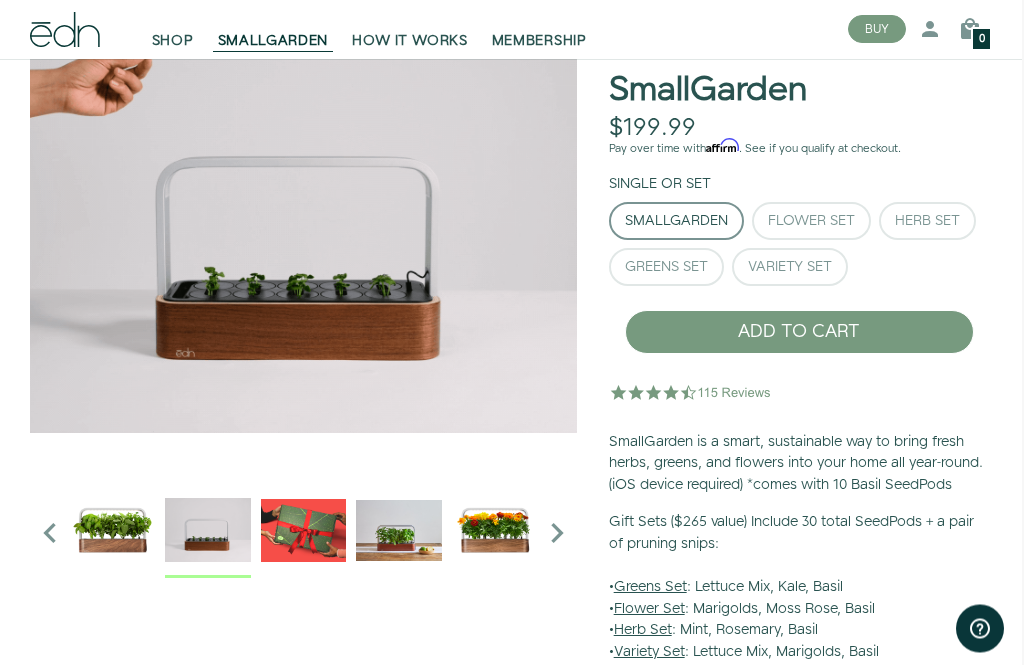 click at bounding box center (50, 534) 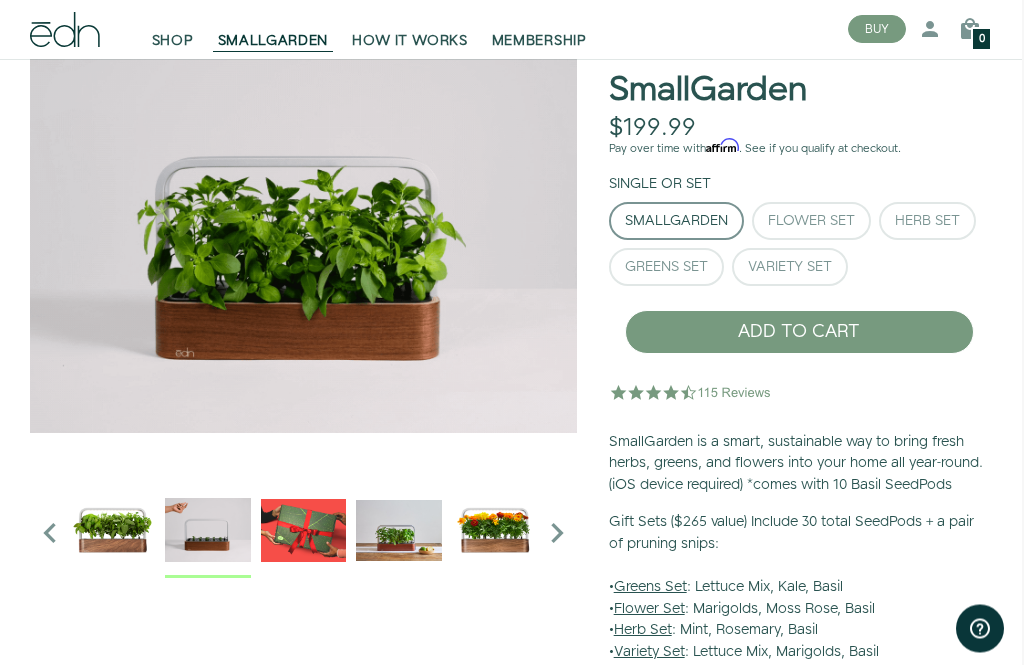 click at bounding box center (50, 534) 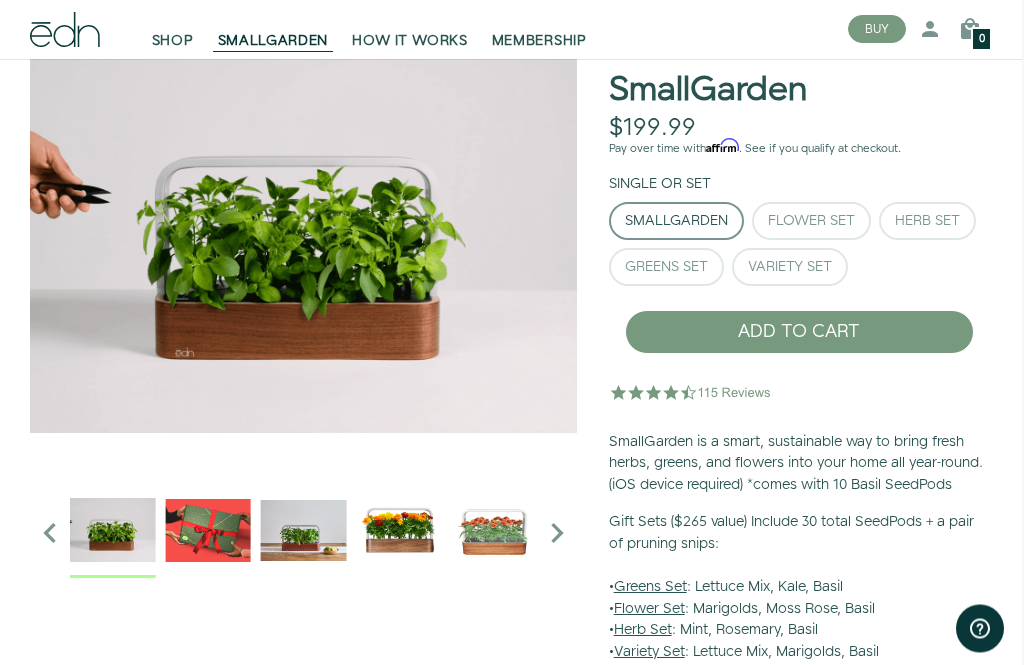 scroll, scrollTop: 124, scrollLeft: 2, axis: both 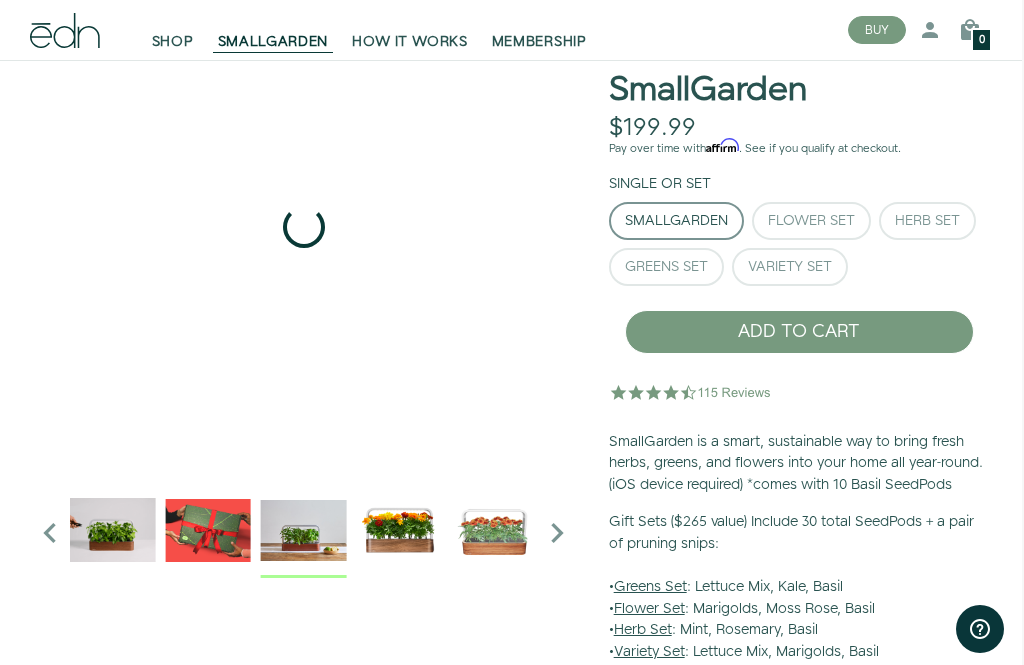 click at bounding box center [303, 529] 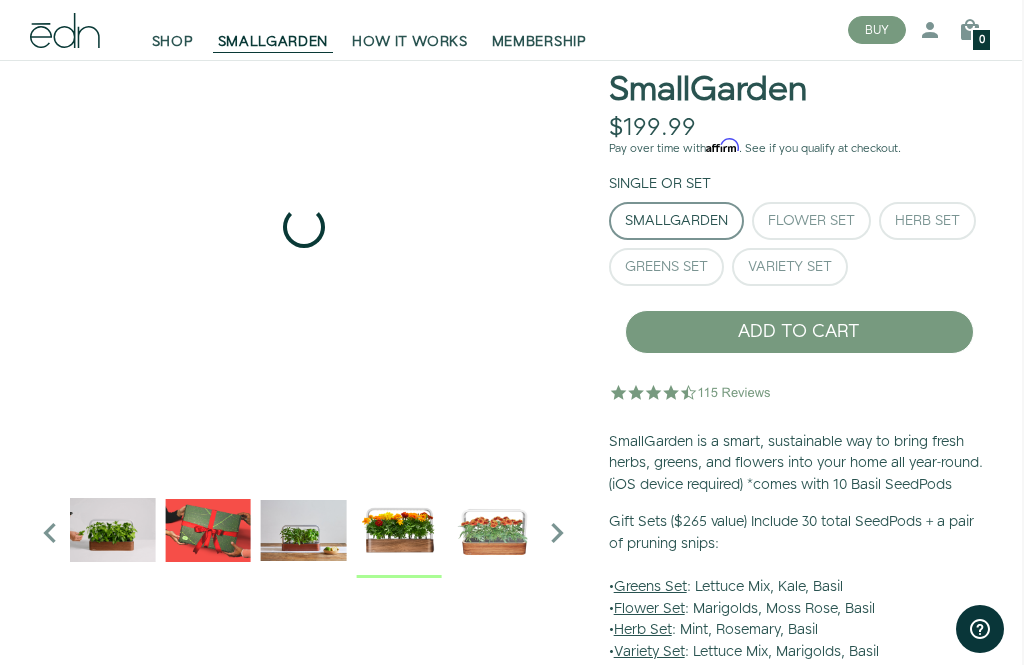 click at bounding box center [398, 529] 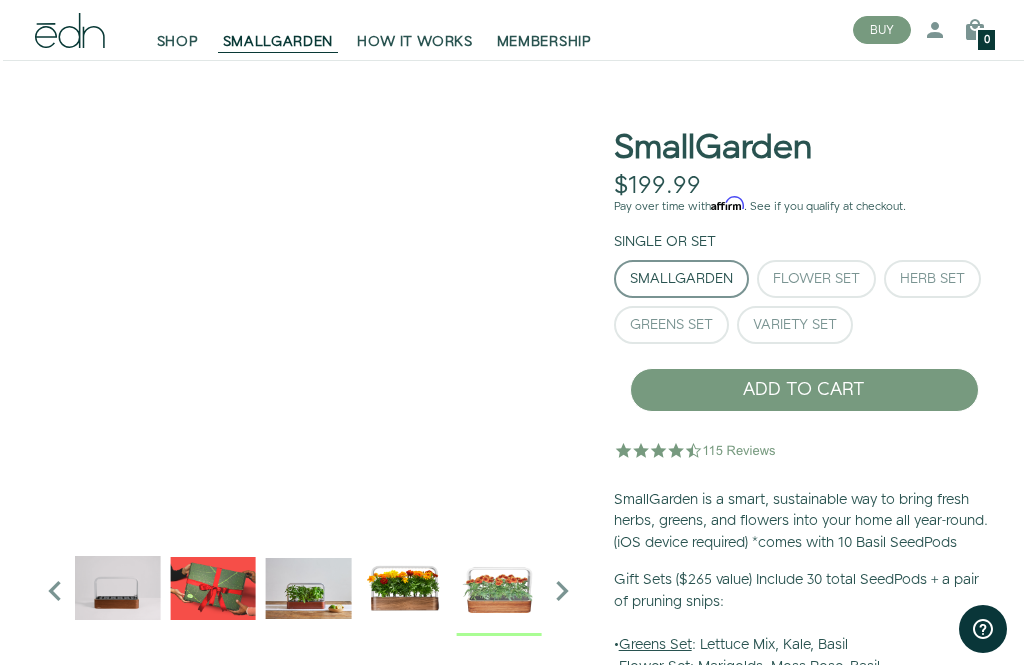 scroll, scrollTop: 60, scrollLeft: 0, axis: vertical 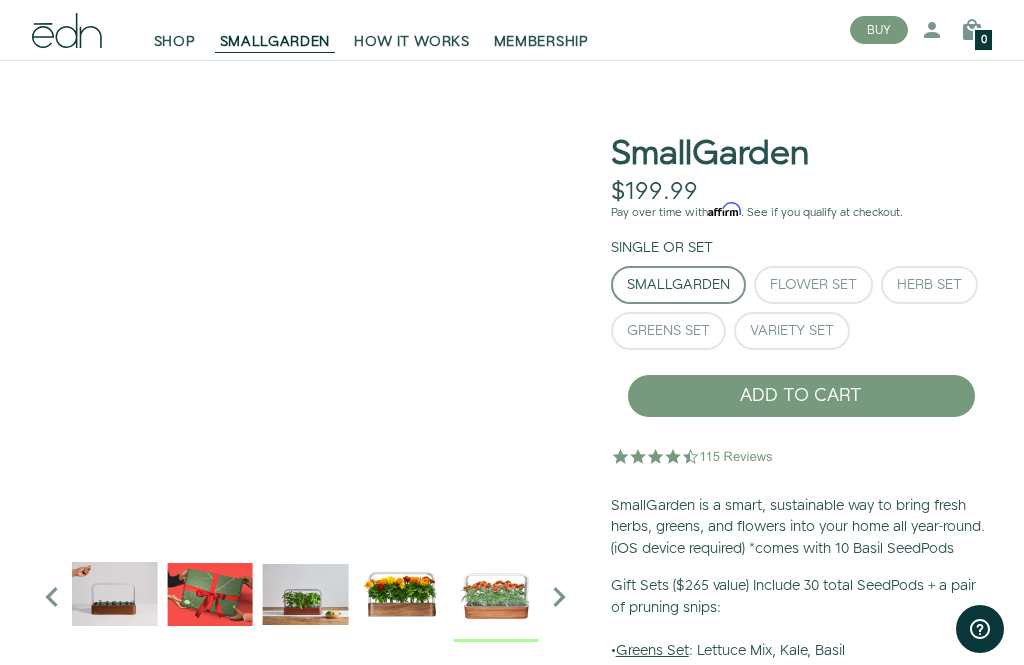 click at bounding box center (559, 597) 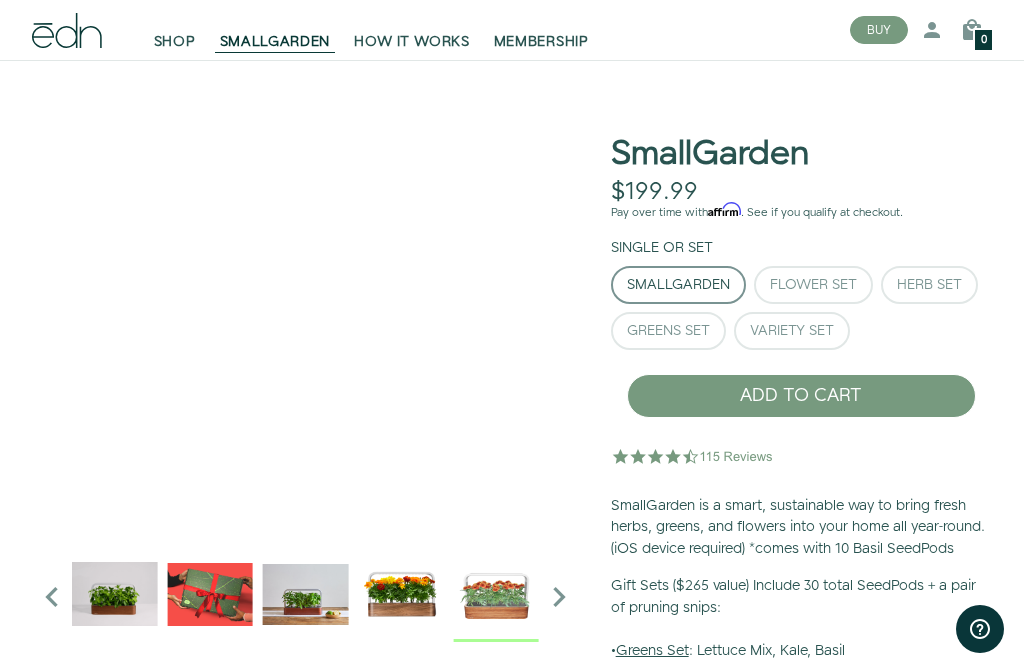 click at bounding box center [559, 597] 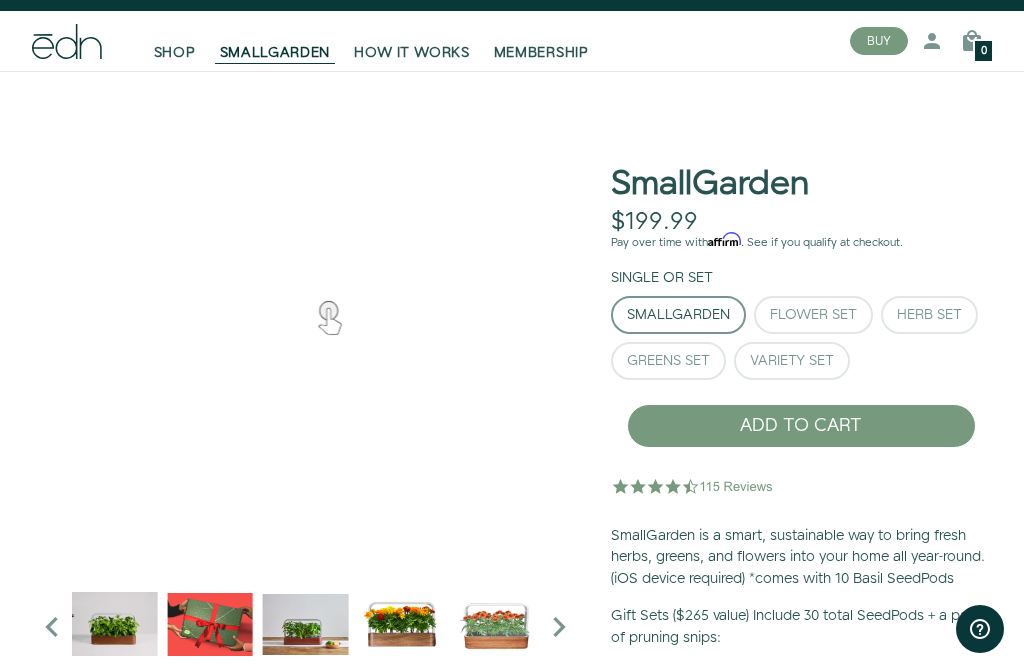 scroll, scrollTop: 0, scrollLeft: 0, axis: both 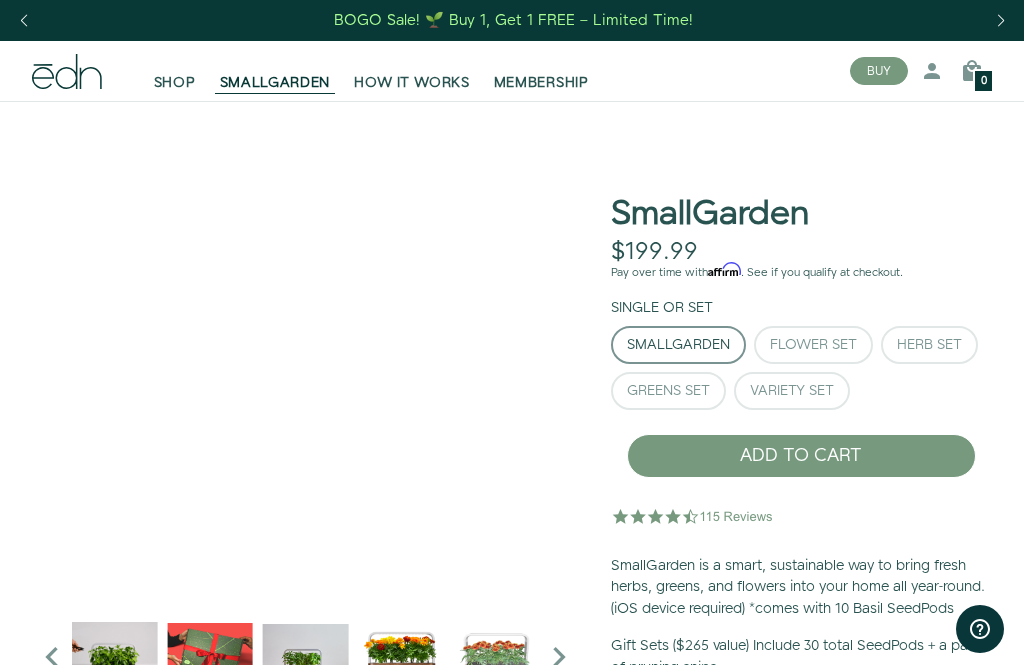 click on "HOW IT WORKS" at bounding box center [411, 83] 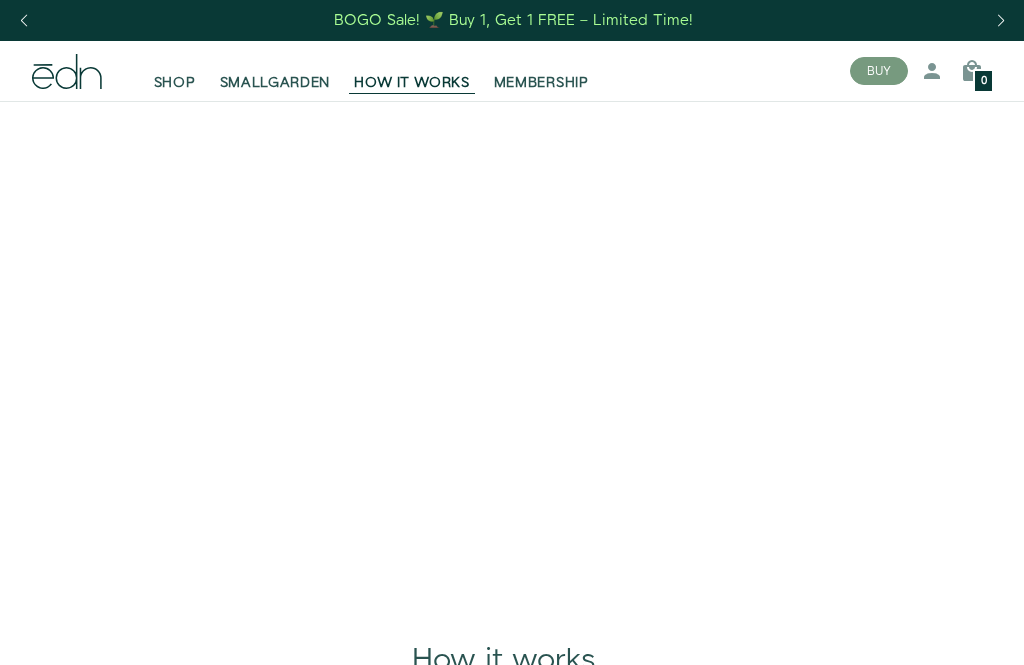 scroll, scrollTop: 0, scrollLeft: 0, axis: both 